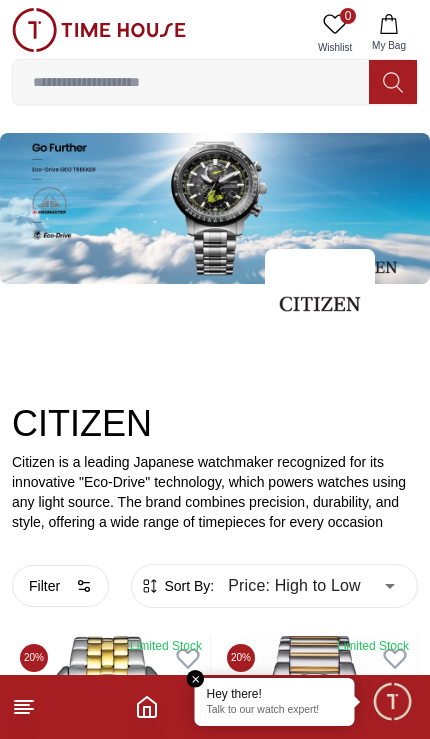 scroll, scrollTop: 92, scrollLeft: 12, axis: both 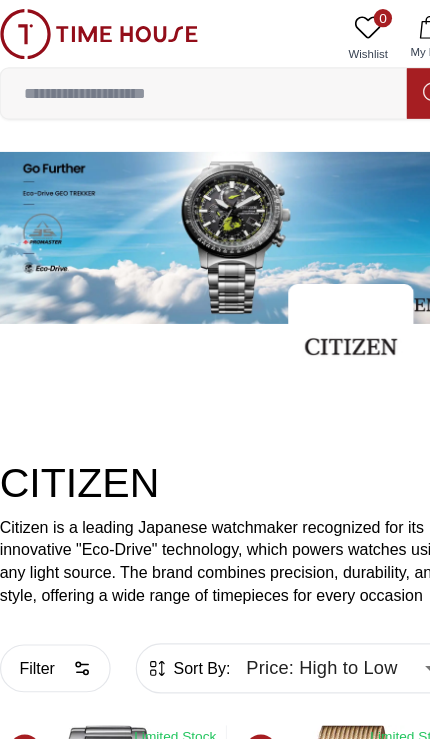 click at bounding box center [191, 82] 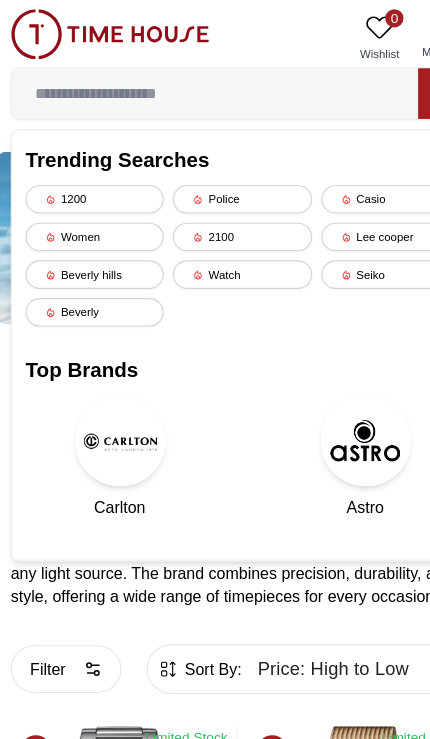 click on "Beverly hills" at bounding box center [85, 240] 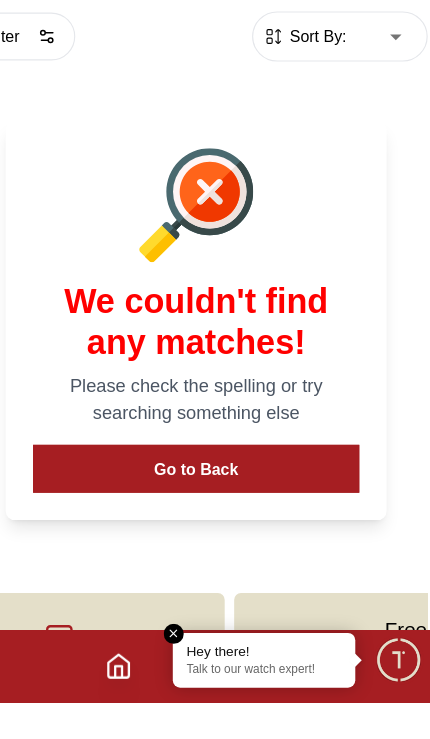 scroll, scrollTop: 110, scrollLeft: 0, axis: vertical 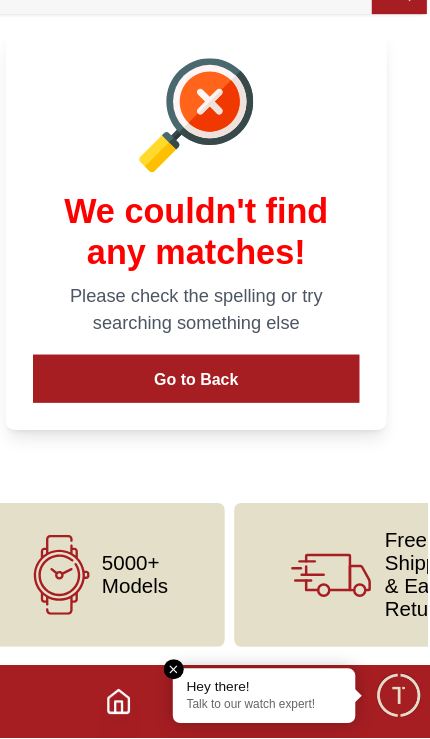 click on "Go to Back" at bounding box center [215, 424] 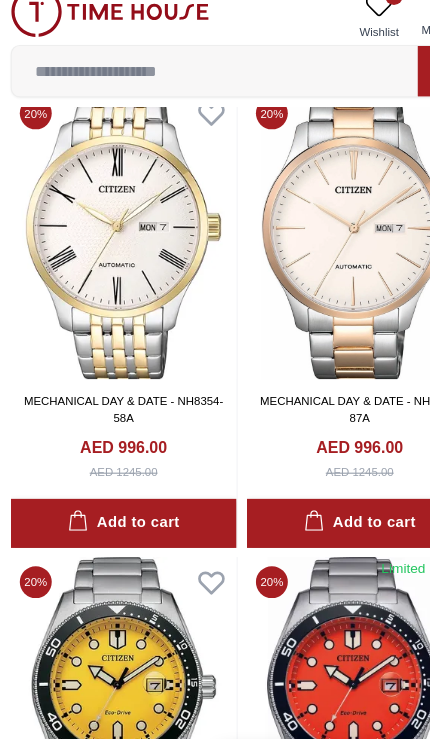 scroll, scrollTop: 2119, scrollLeft: 0, axis: vertical 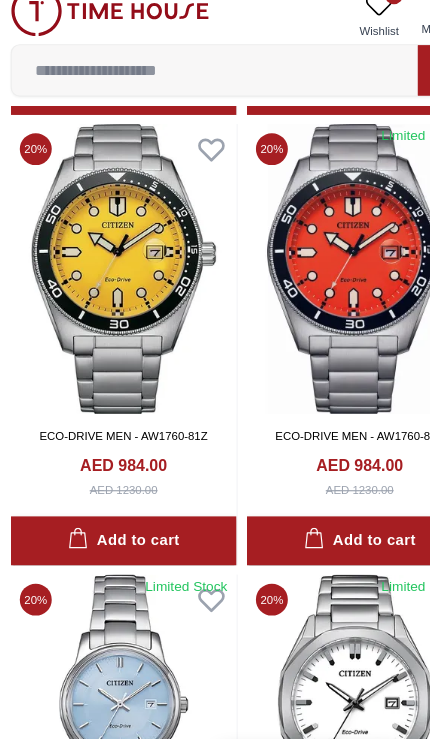 click at bounding box center (196, 679) 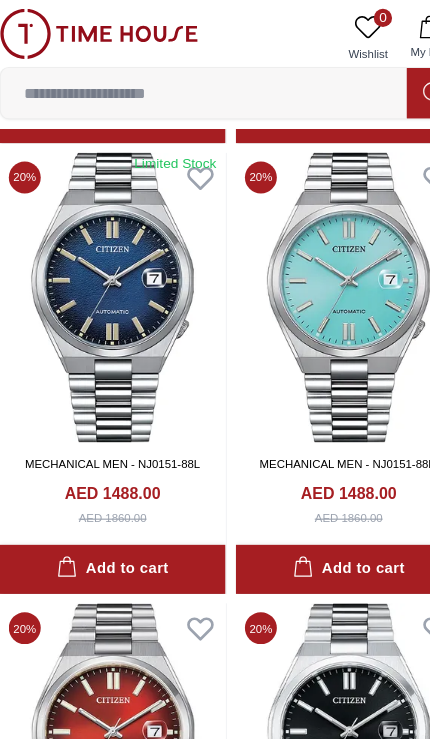 scroll, scrollTop: 6094, scrollLeft: 0, axis: vertical 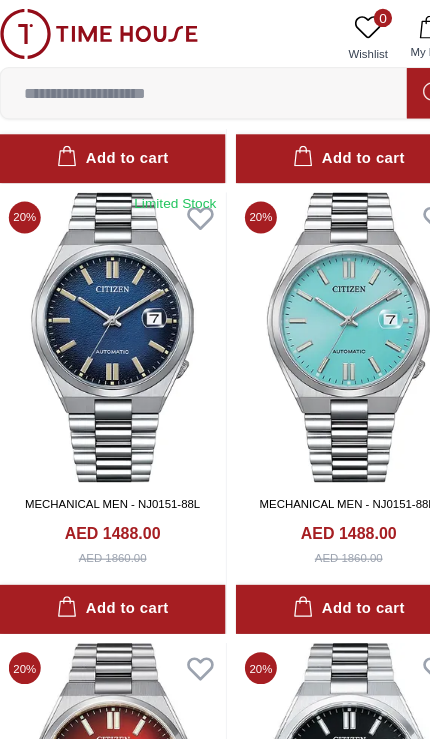click at bounding box center (393, 82) 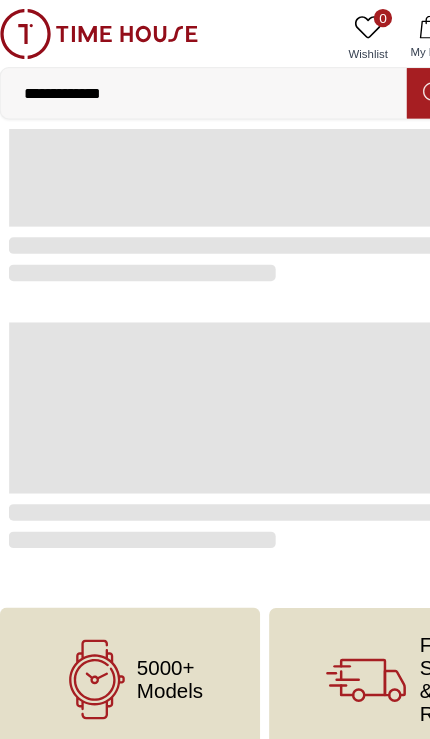 scroll, scrollTop: 0, scrollLeft: 0, axis: both 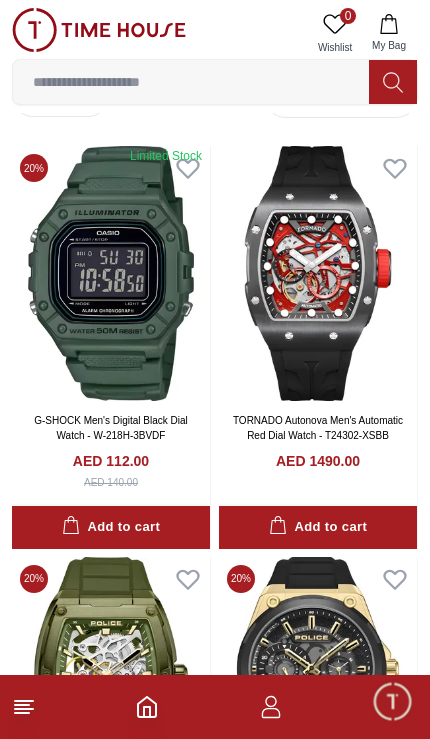 click at bounding box center [191, 82] 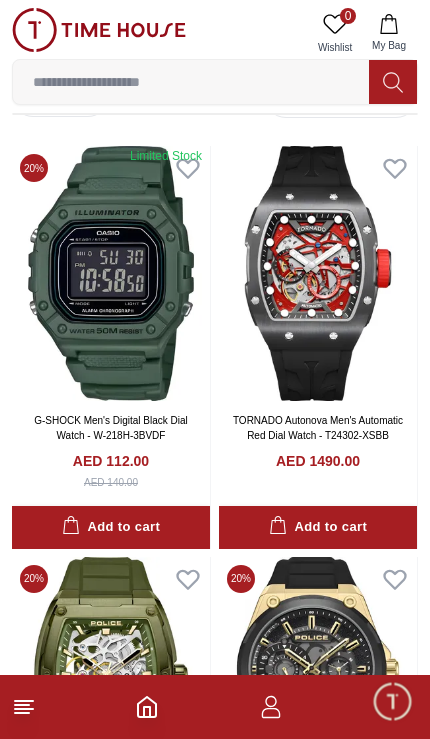scroll, scrollTop: 0, scrollLeft: 0, axis: both 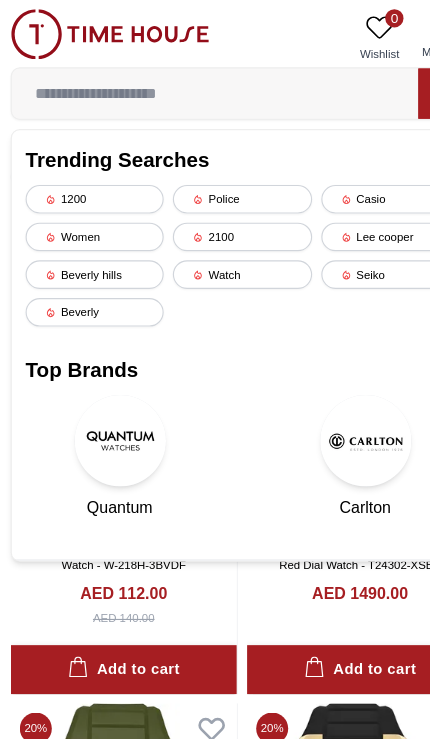 click on "Beverly hills" at bounding box center [85, 240] 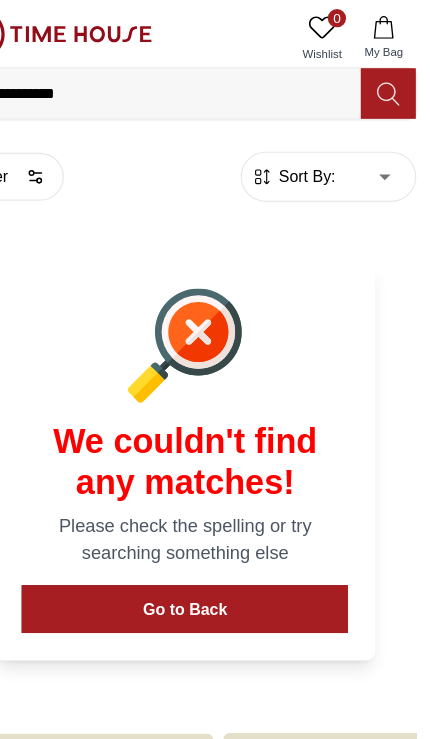click 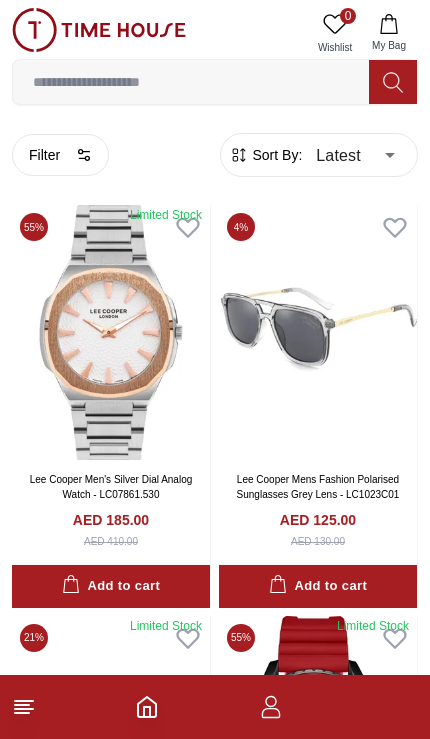 scroll, scrollTop: 60, scrollLeft: 0, axis: vertical 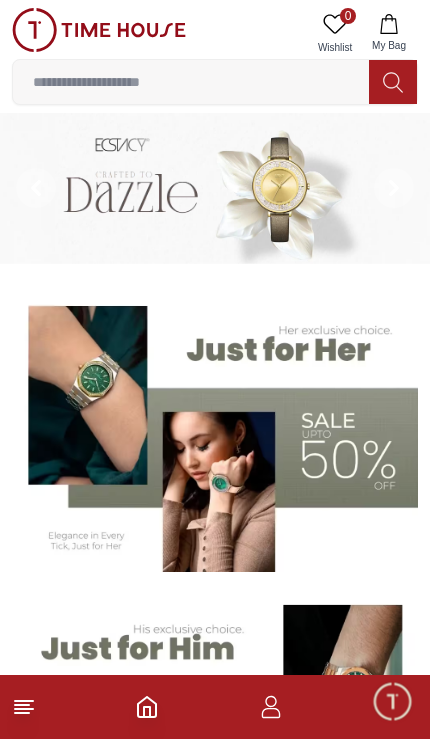 click at bounding box center (191, 82) 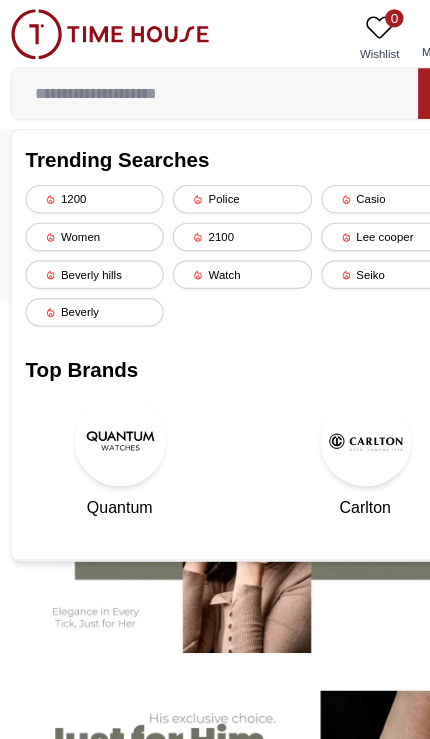 click on "Beverly hills" at bounding box center (85, 240) 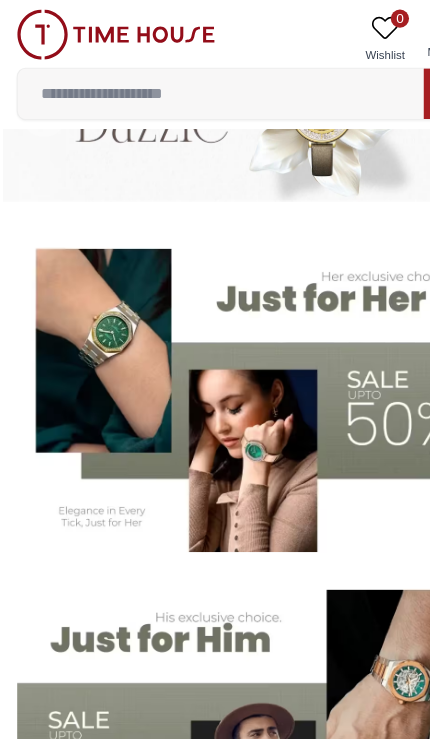 scroll, scrollTop: 0, scrollLeft: 0, axis: both 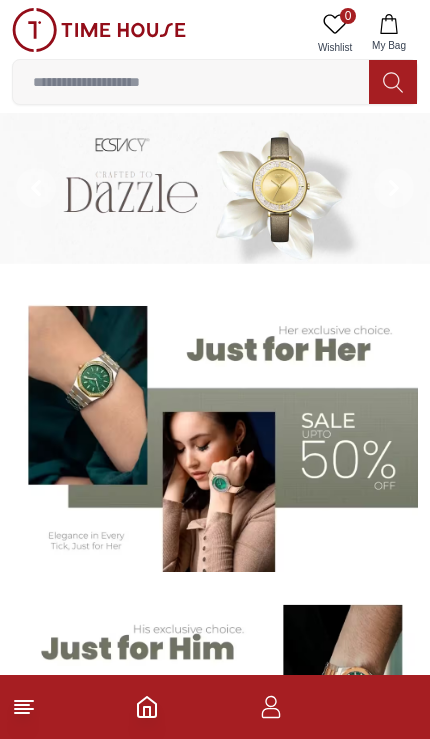 click 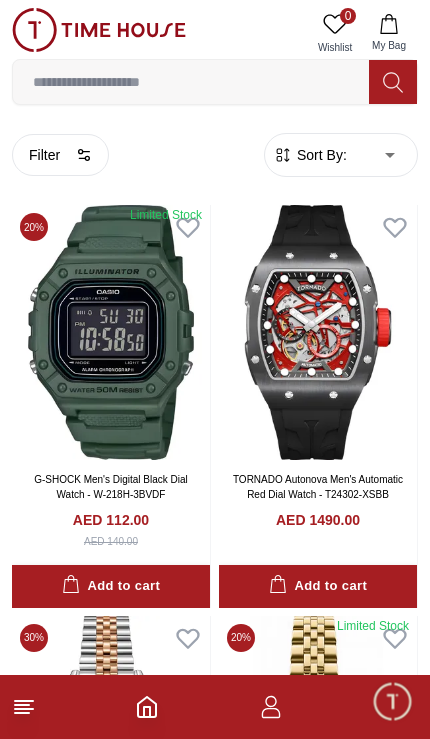 click 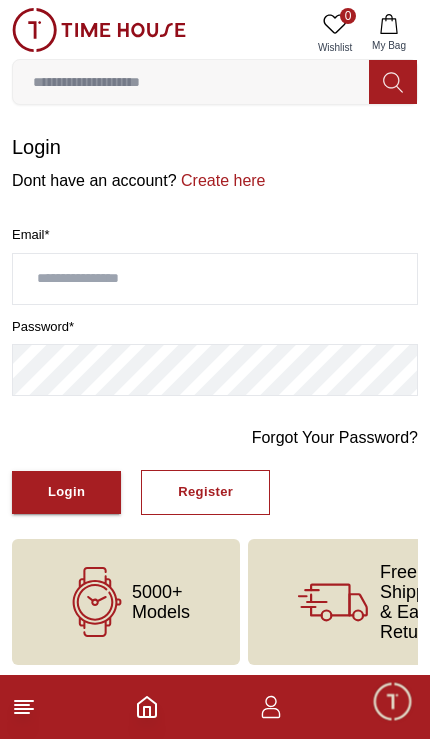 click 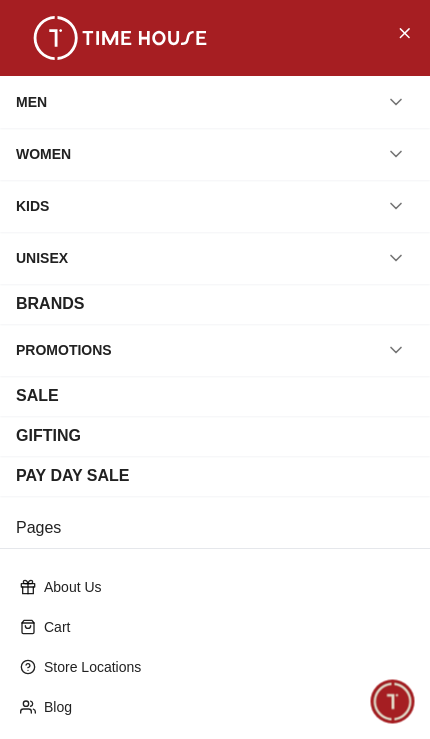 click on "BRANDS" at bounding box center (215, 304) 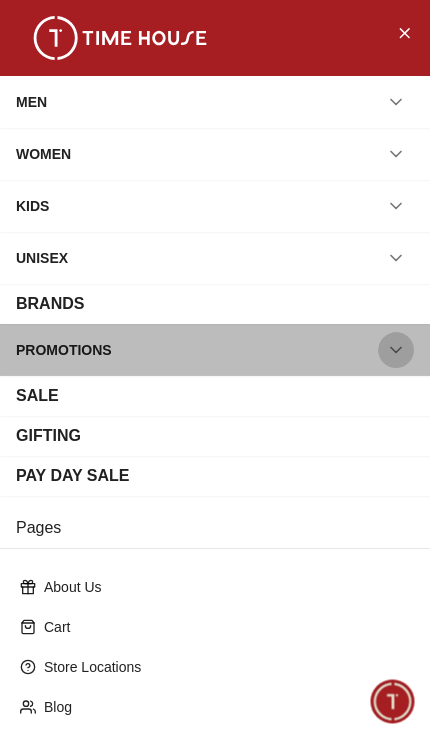 click at bounding box center [396, 350] 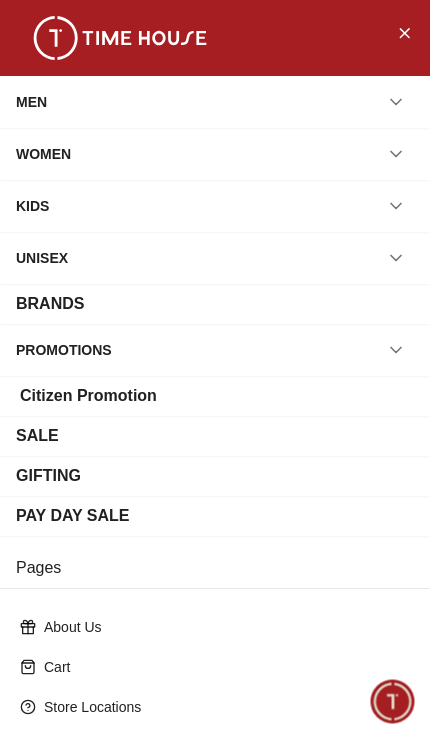 click on "Citizen Promotion" at bounding box center (88, 396) 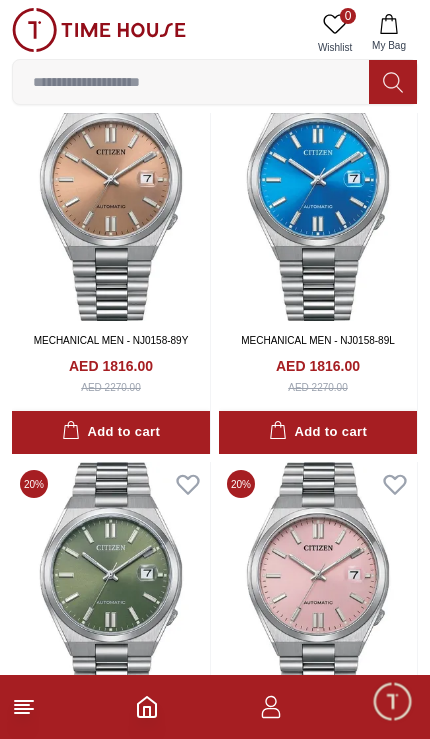 scroll, scrollTop: 0, scrollLeft: 0, axis: both 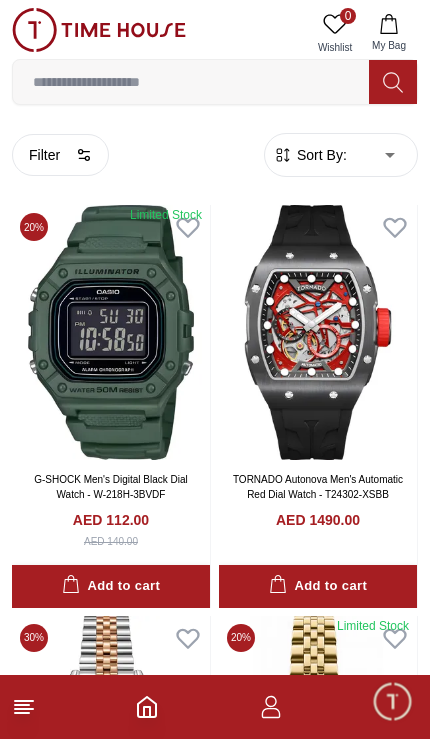 click 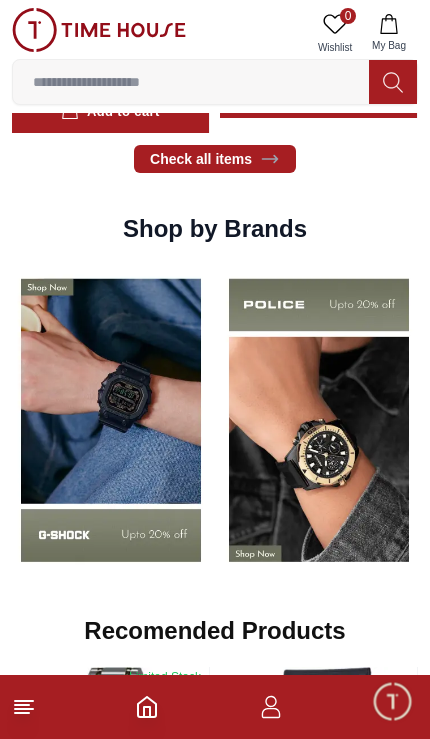 scroll, scrollTop: 1935, scrollLeft: 0, axis: vertical 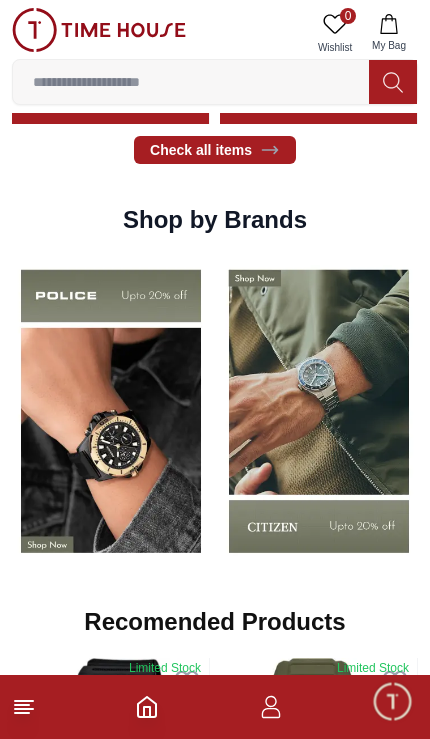 click at bounding box center (319, 410) 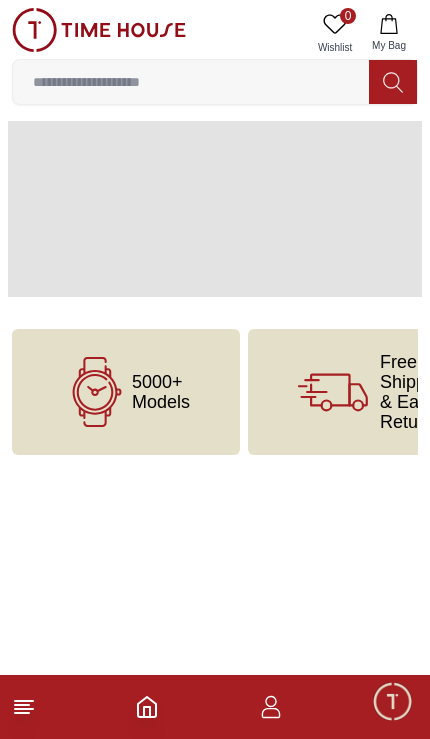 scroll, scrollTop: 0, scrollLeft: 0, axis: both 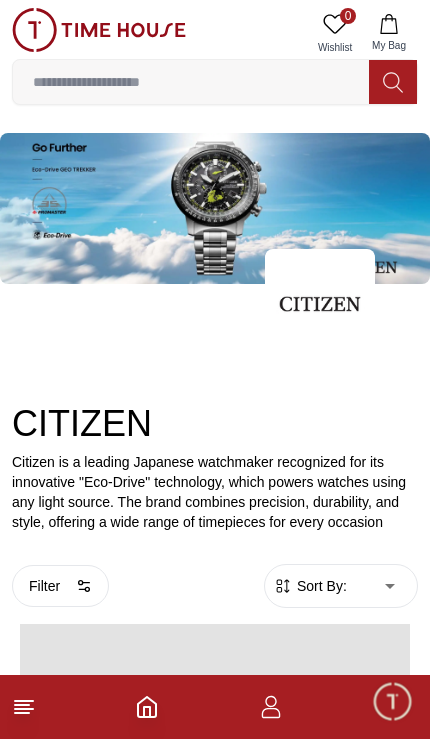 click on "CITIZEN" at bounding box center [215, 424] 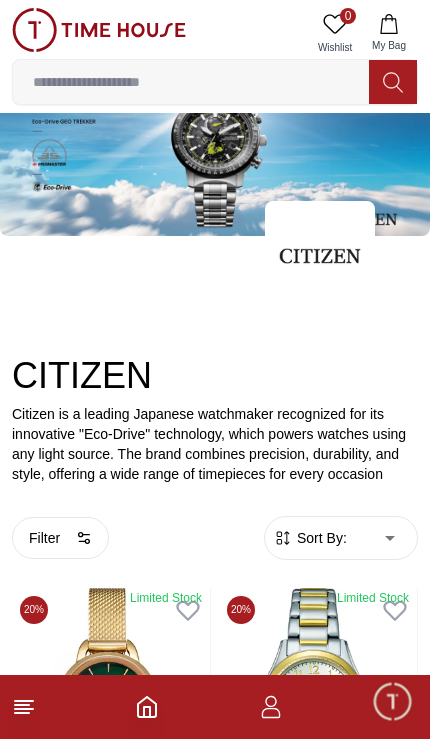 scroll, scrollTop: 0, scrollLeft: 0, axis: both 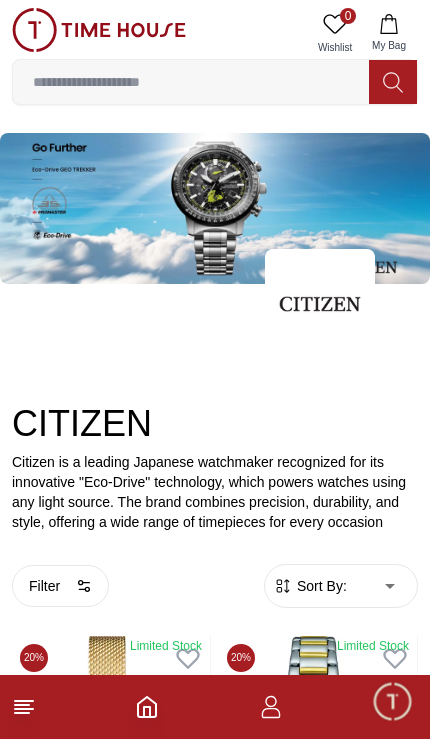 click at bounding box center (215, 208) 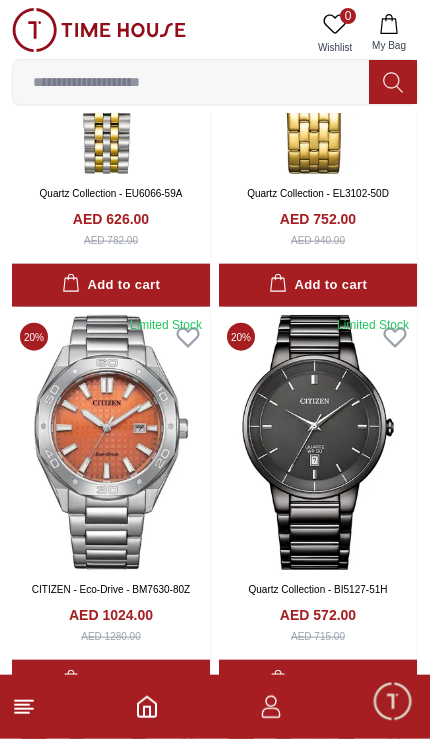 scroll, scrollTop: 4776, scrollLeft: 0, axis: vertical 